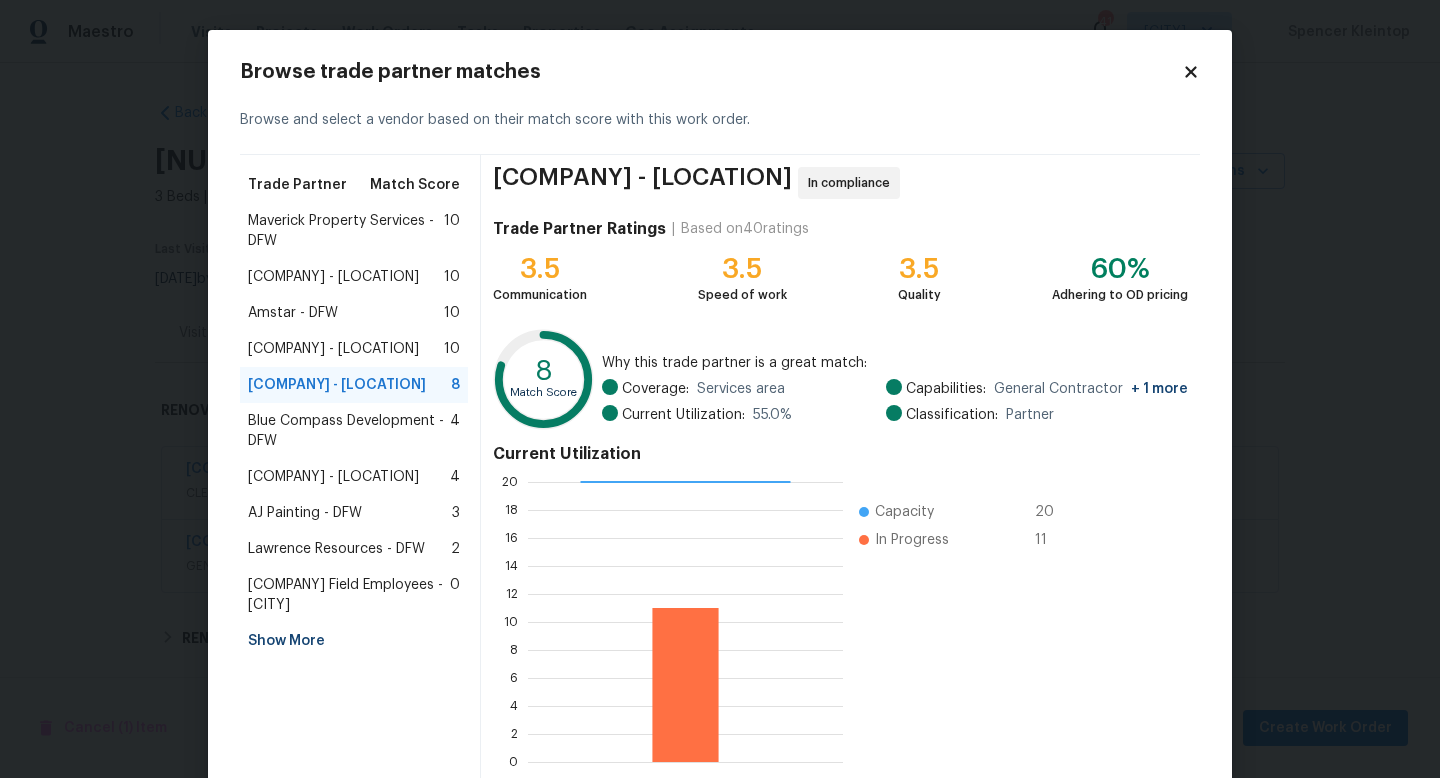 scroll, scrollTop: 0, scrollLeft: 0, axis: both 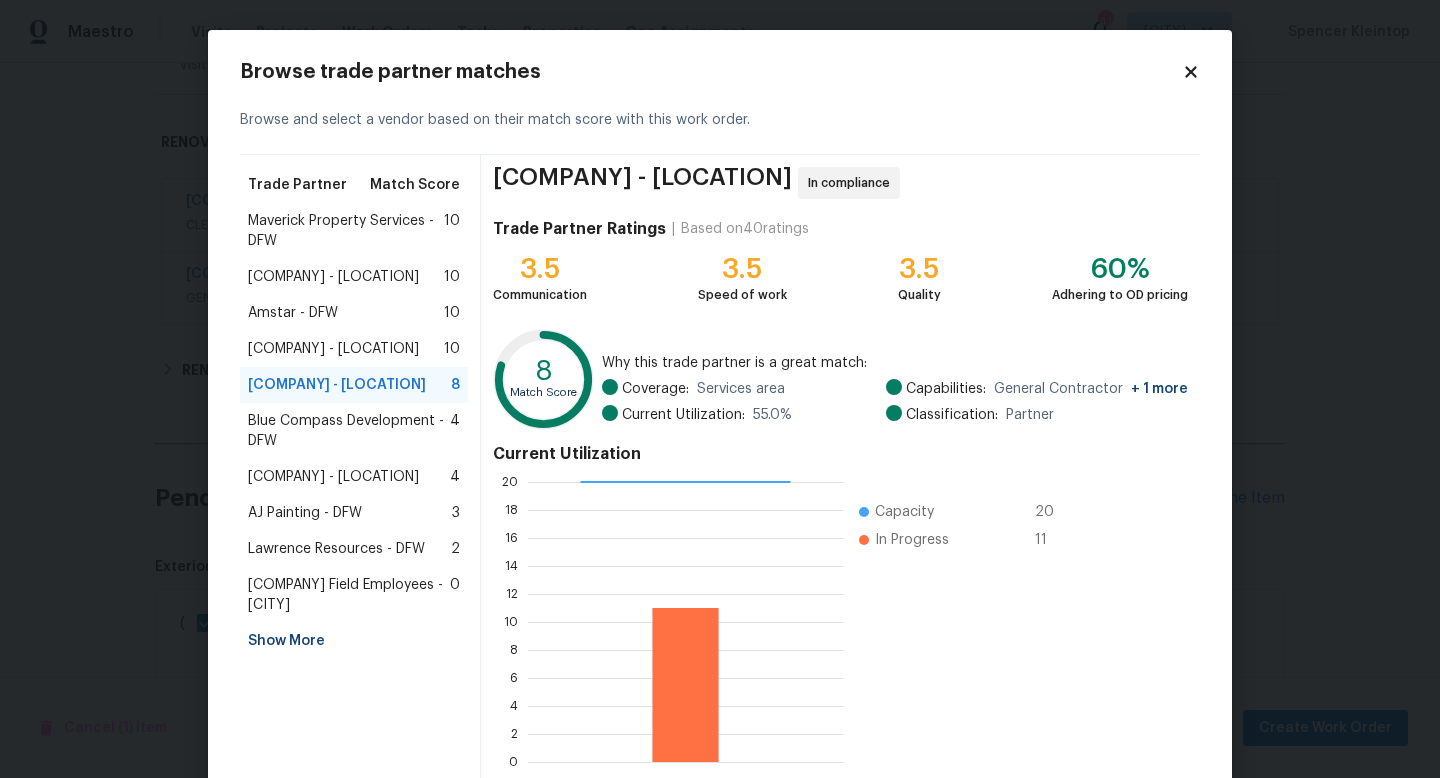 click 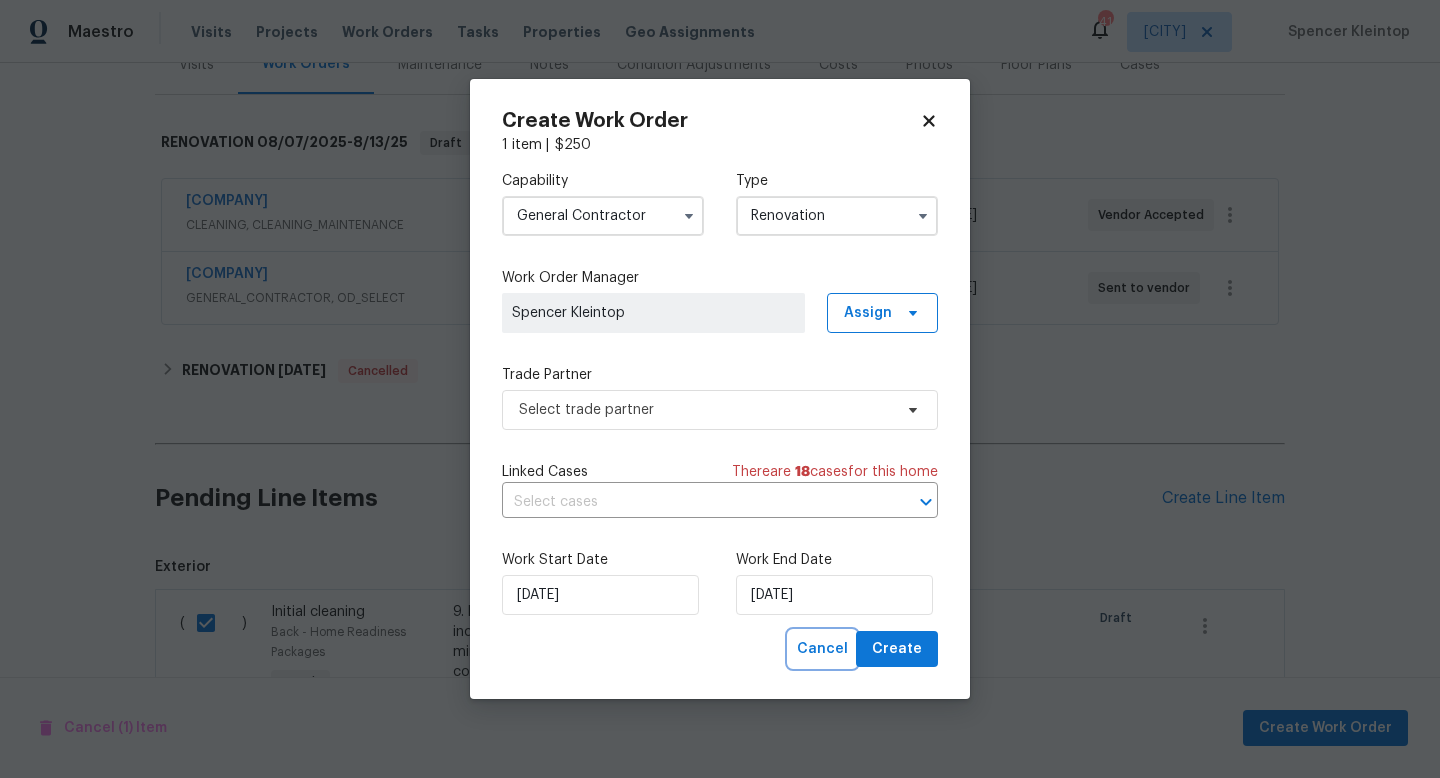 click on "Cancel" at bounding box center (822, 649) 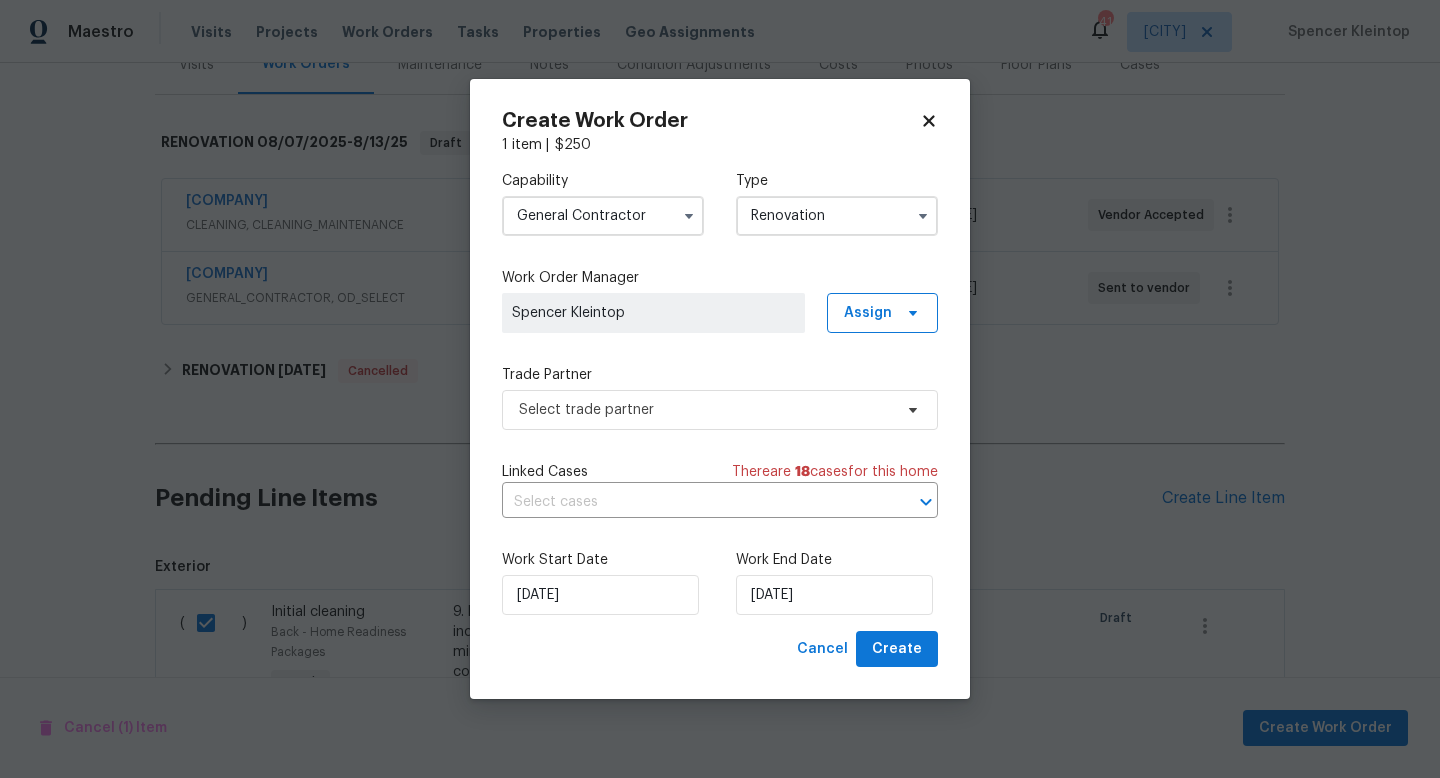 checkbox on "false" 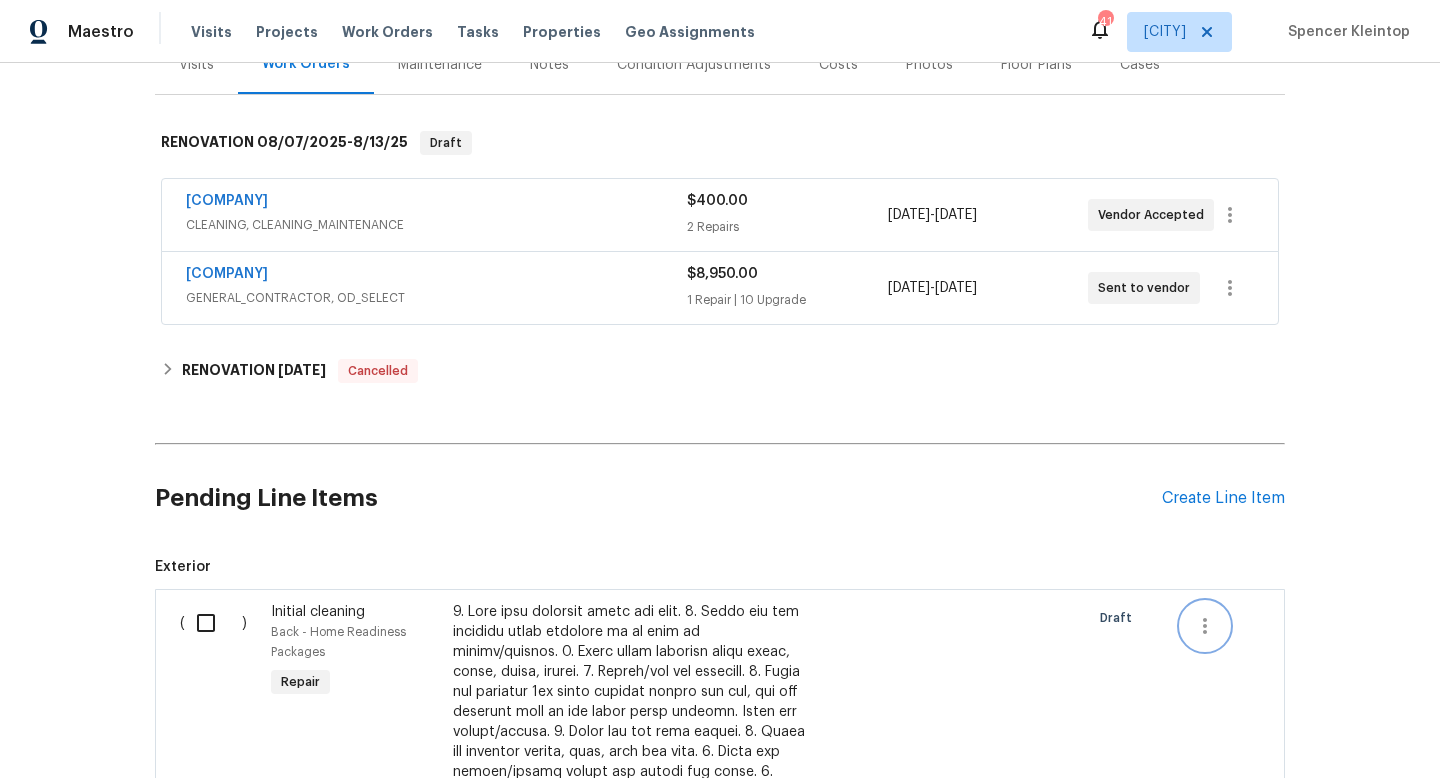click 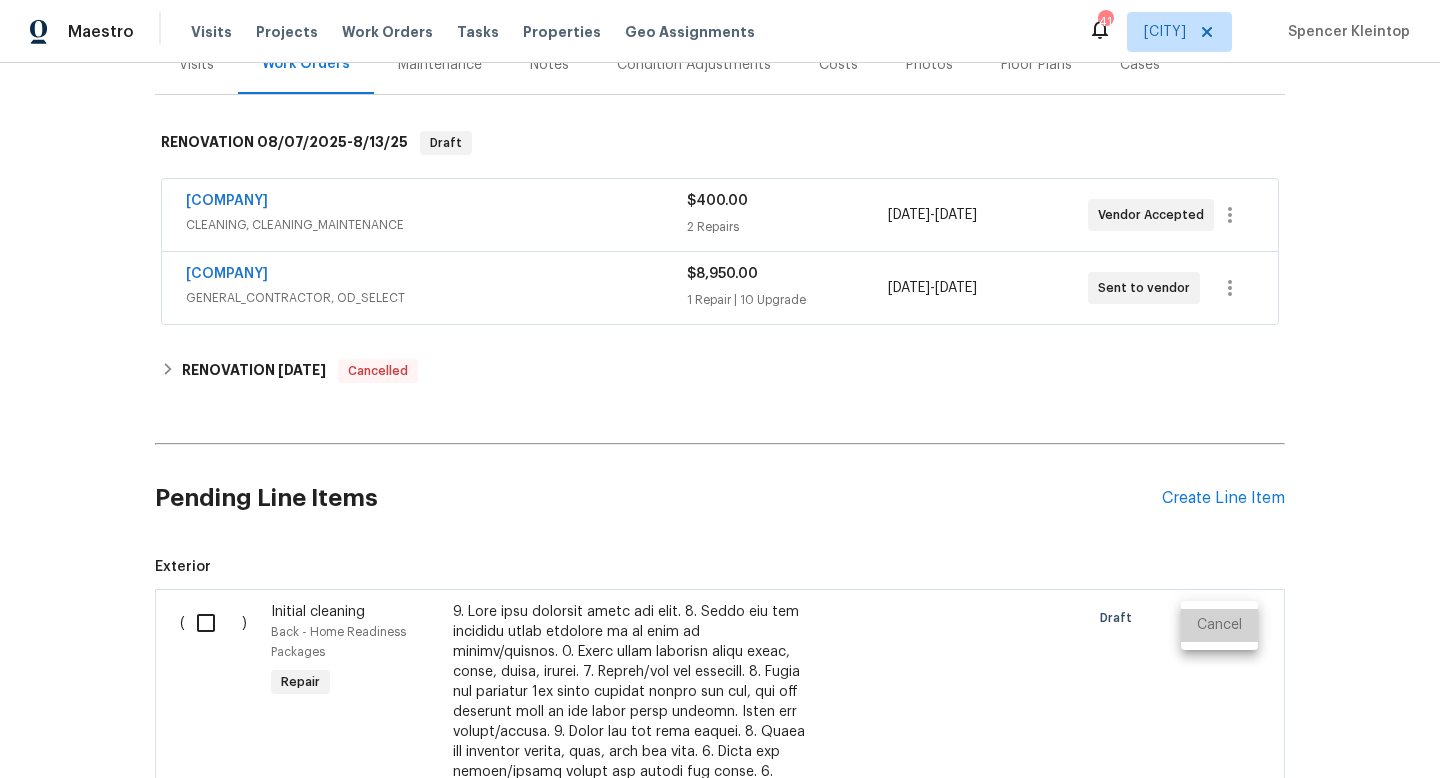 click on "Cancel" at bounding box center [1219, 625] 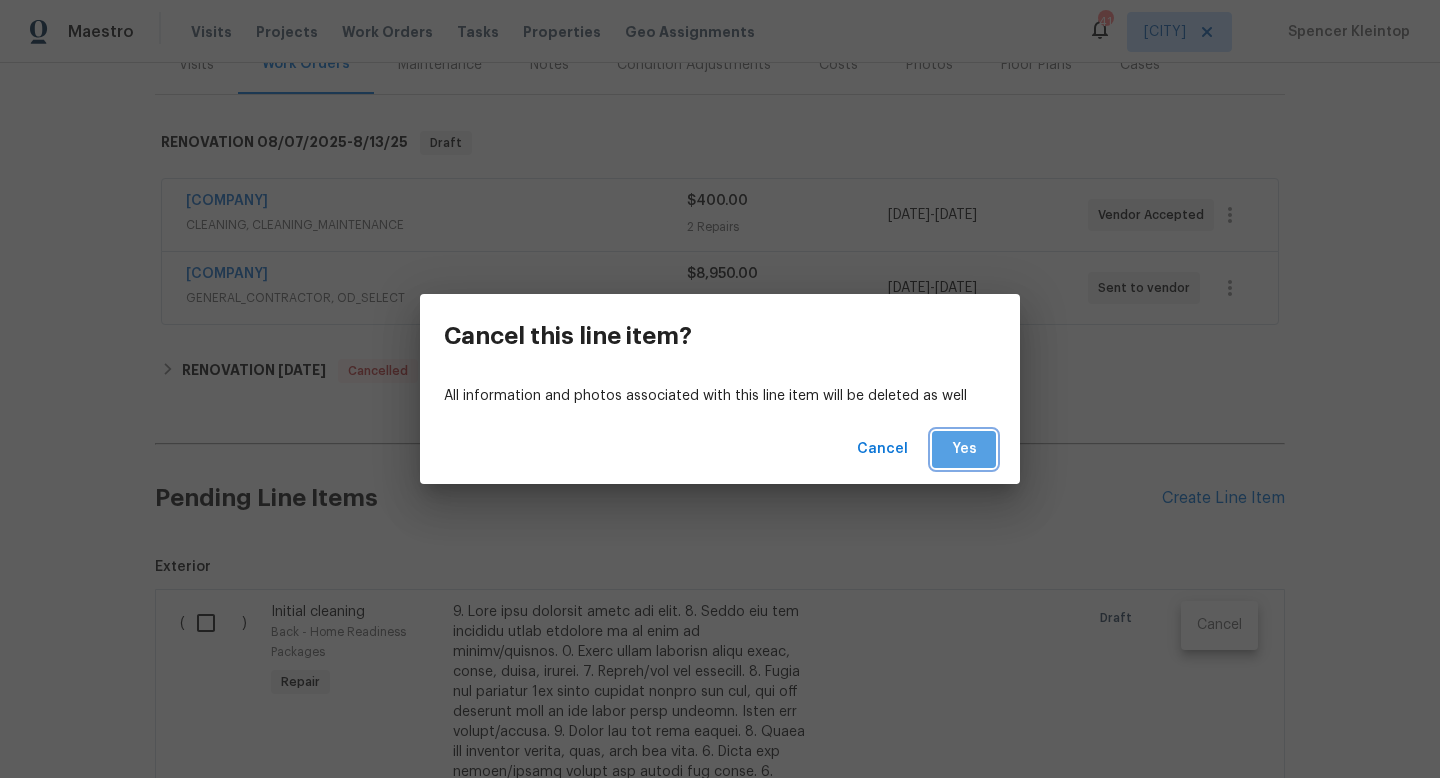 click on "Yes" at bounding box center [964, 449] 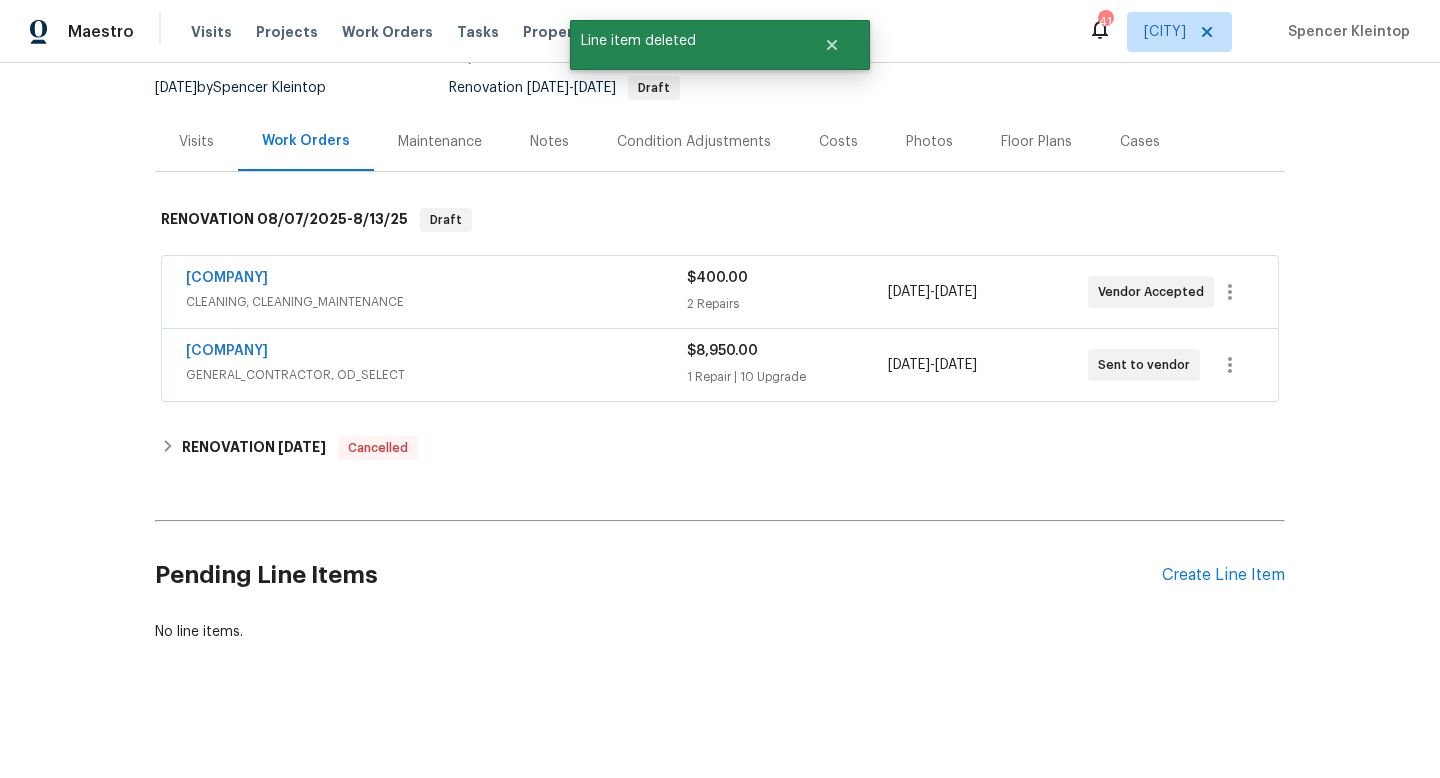 scroll, scrollTop: 191, scrollLeft: 0, axis: vertical 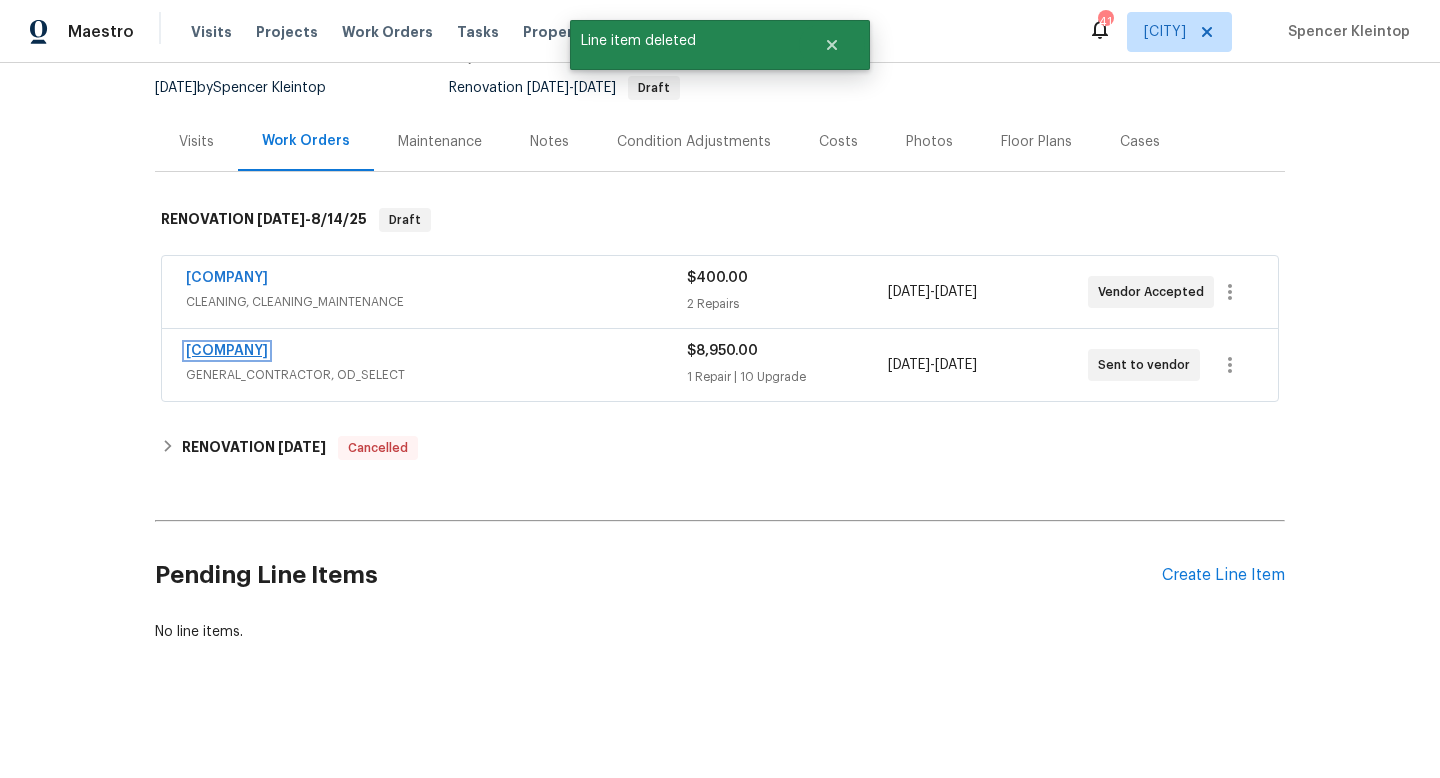click on "Maverick Property Services" at bounding box center [227, 351] 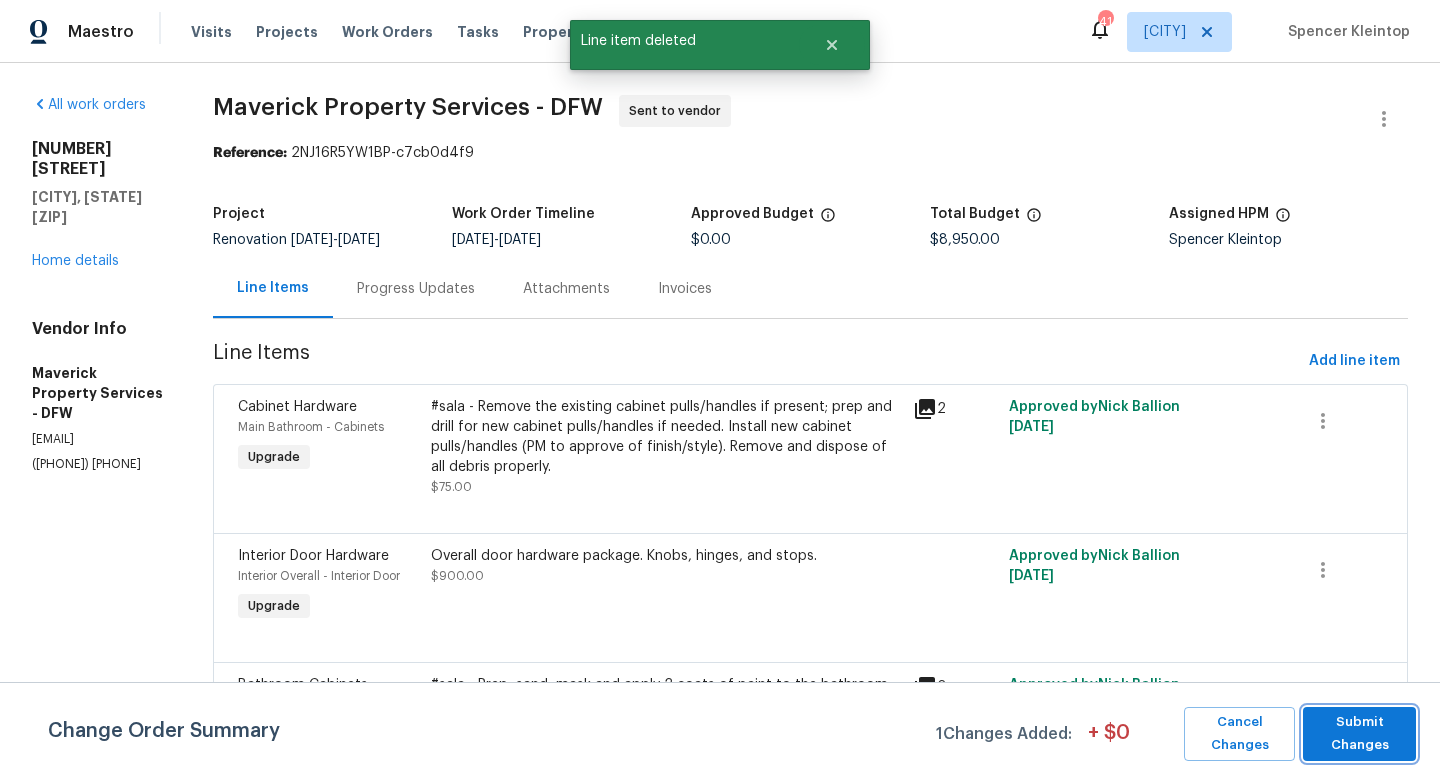 click on "Submit Changes" at bounding box center [1359, 734] 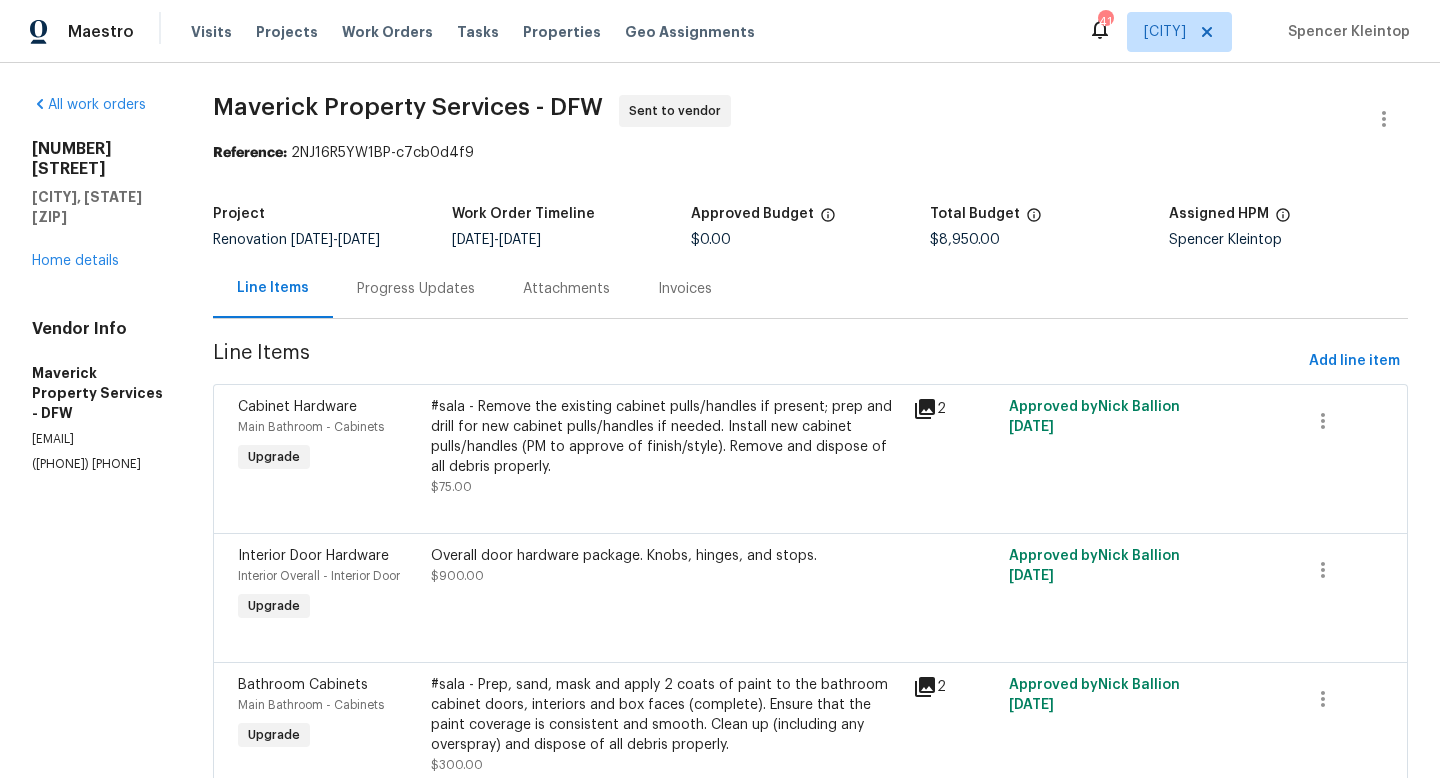 click on "4925 Prestwick Dr Fort Worth, TX 76135 Home details" at bounding box center (98, 205) 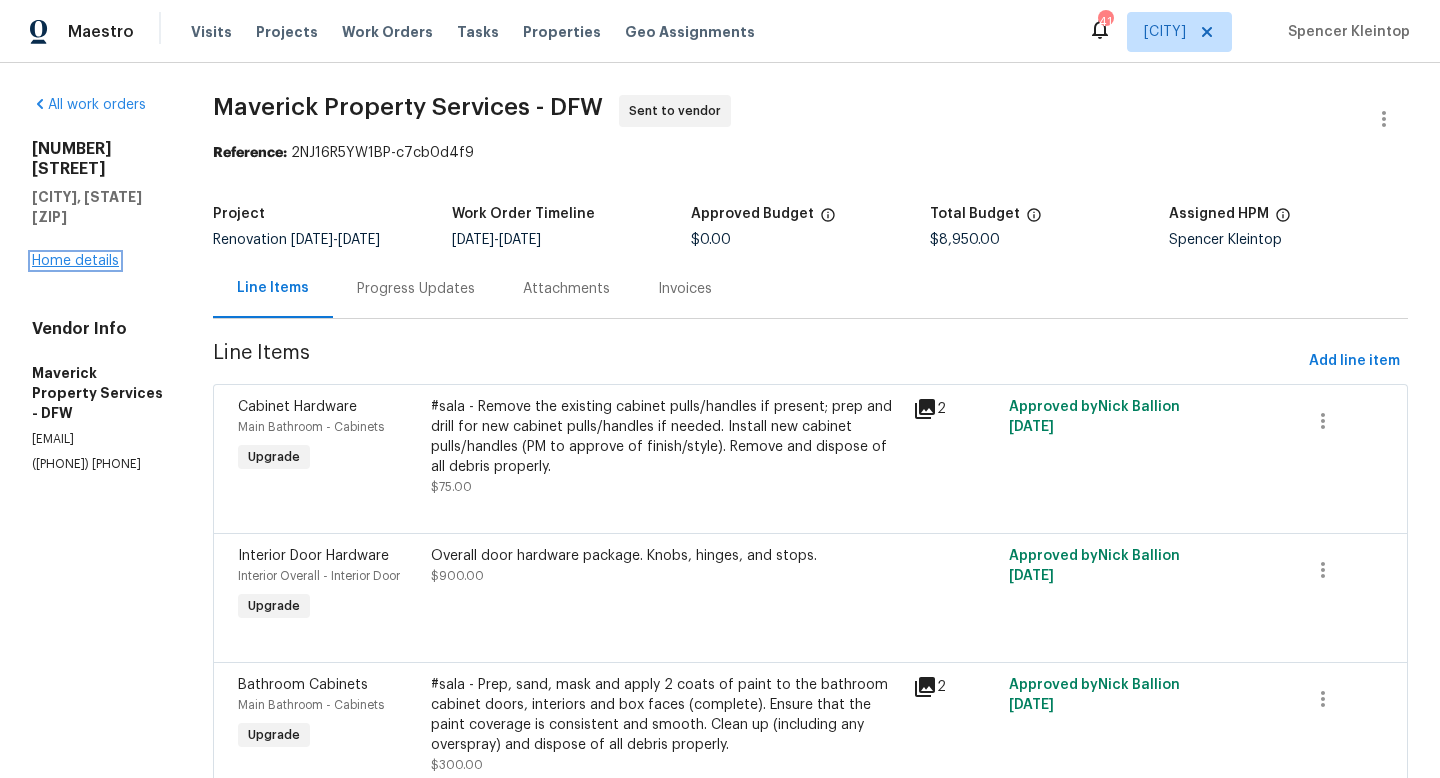 click on "Home details" at bounding box center [75, 261] 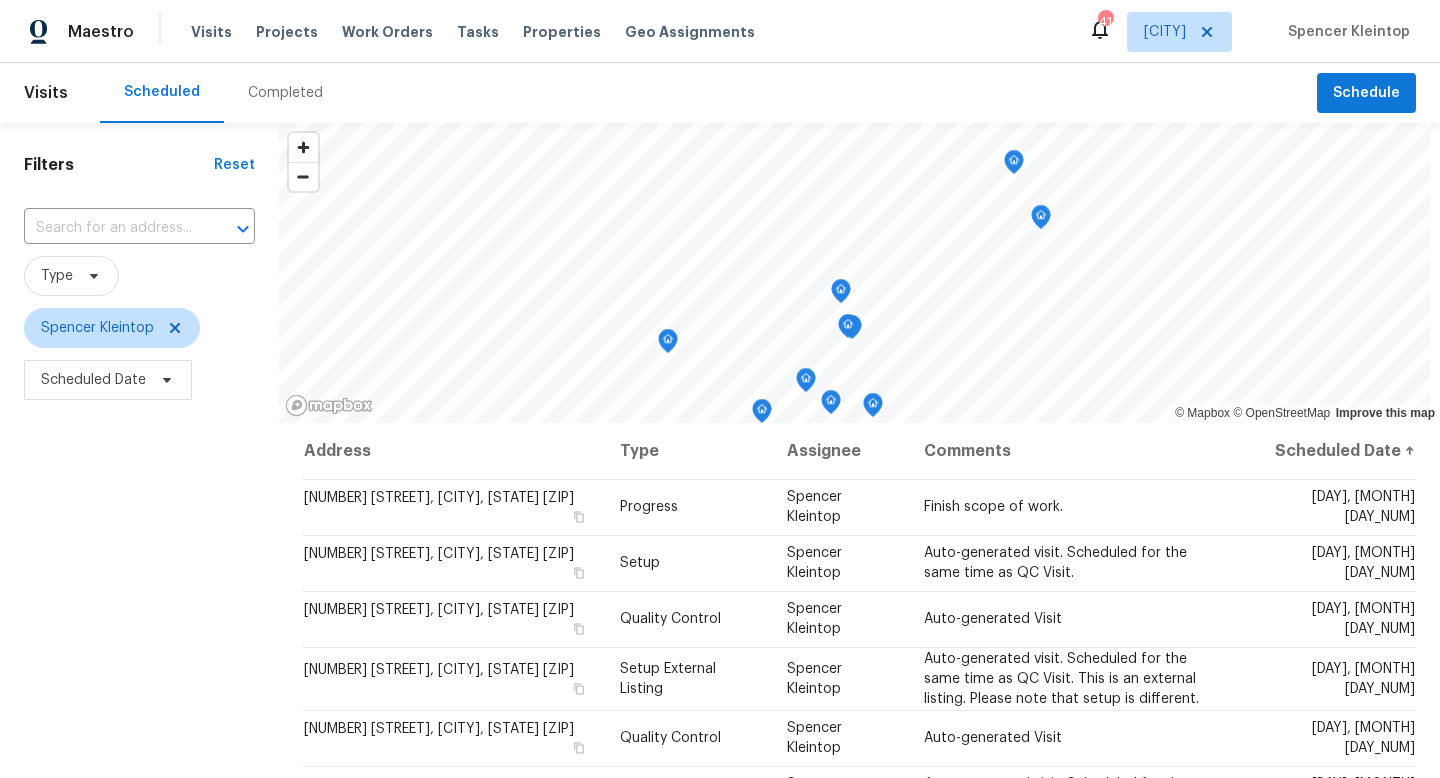 scroll, scrollTop: 0, scrollLeft: 0, axis: both 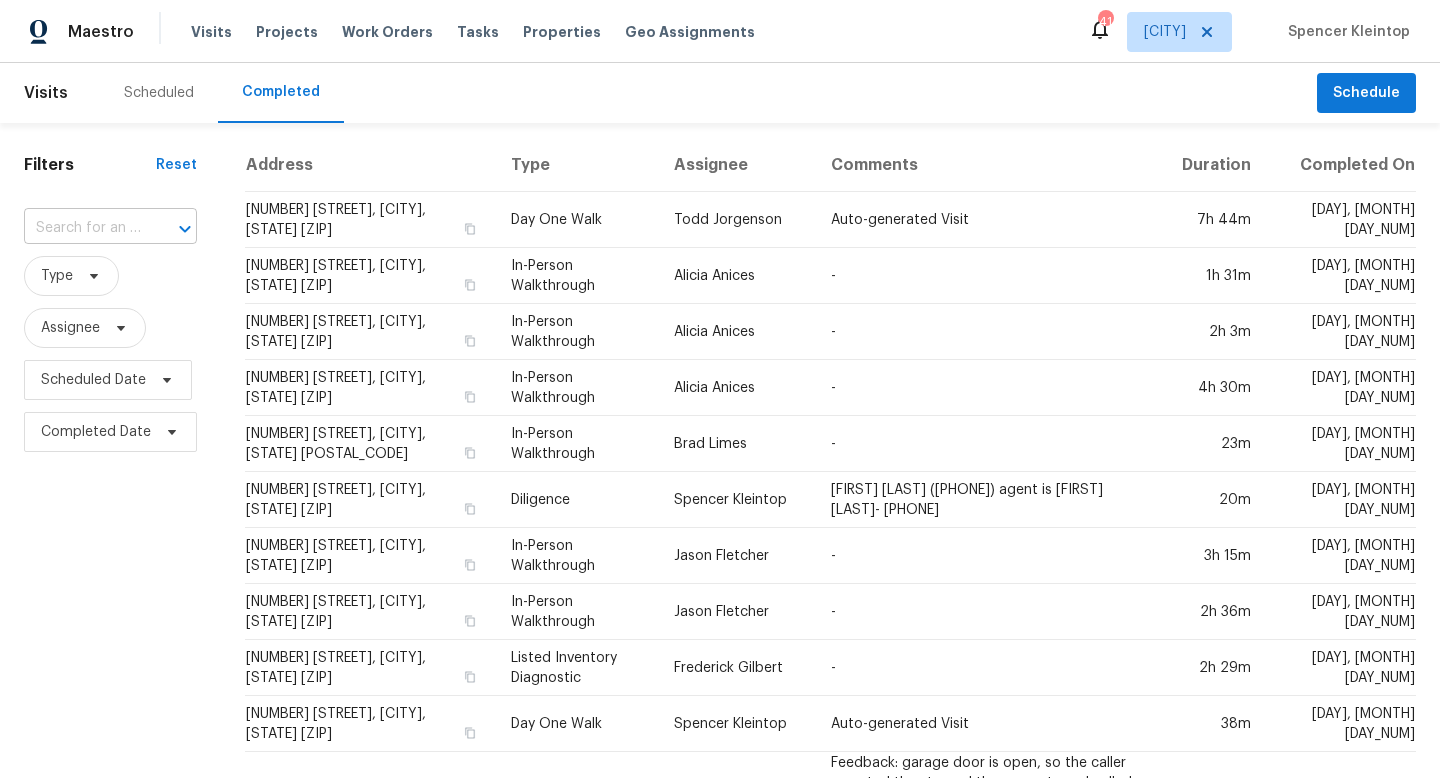 click at bounding box center [82, 228] 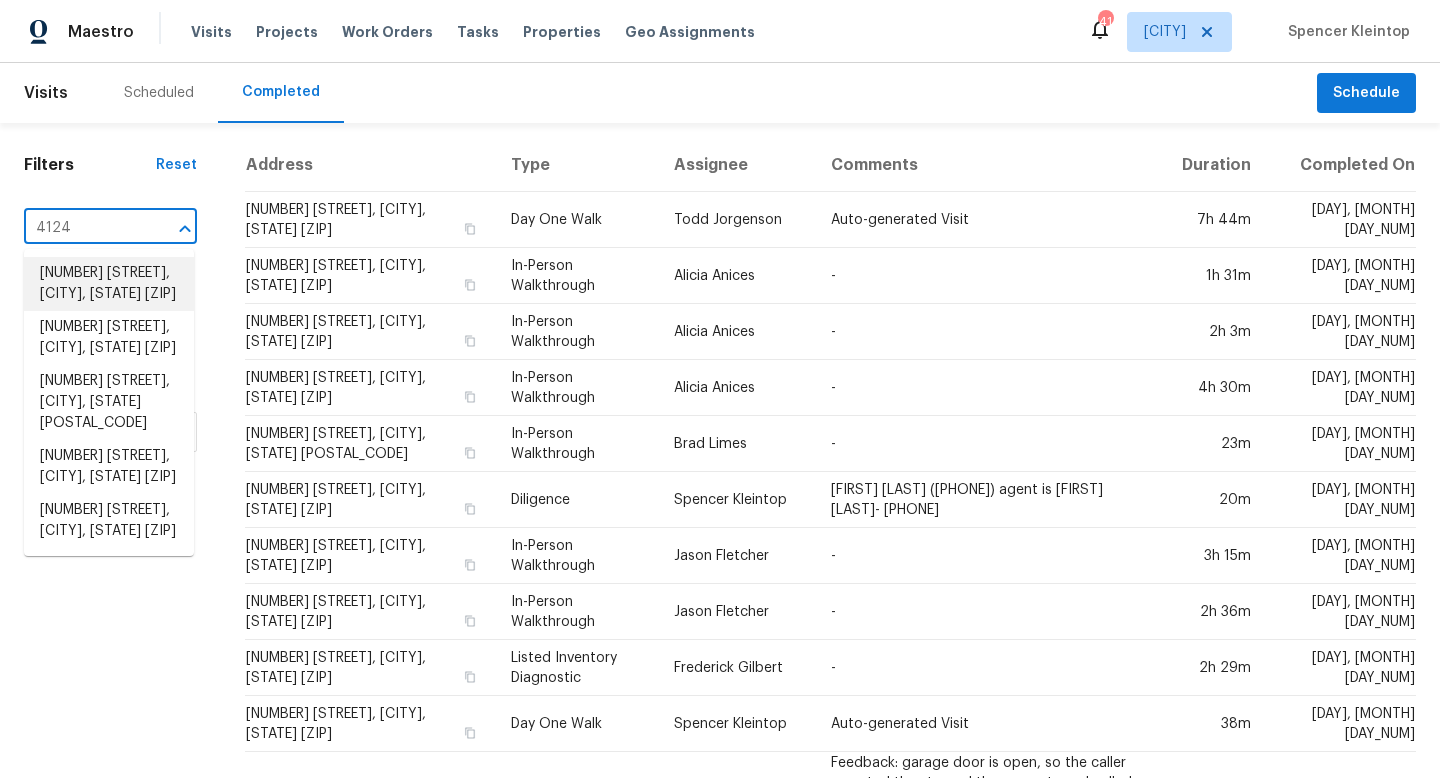 type on "4124" 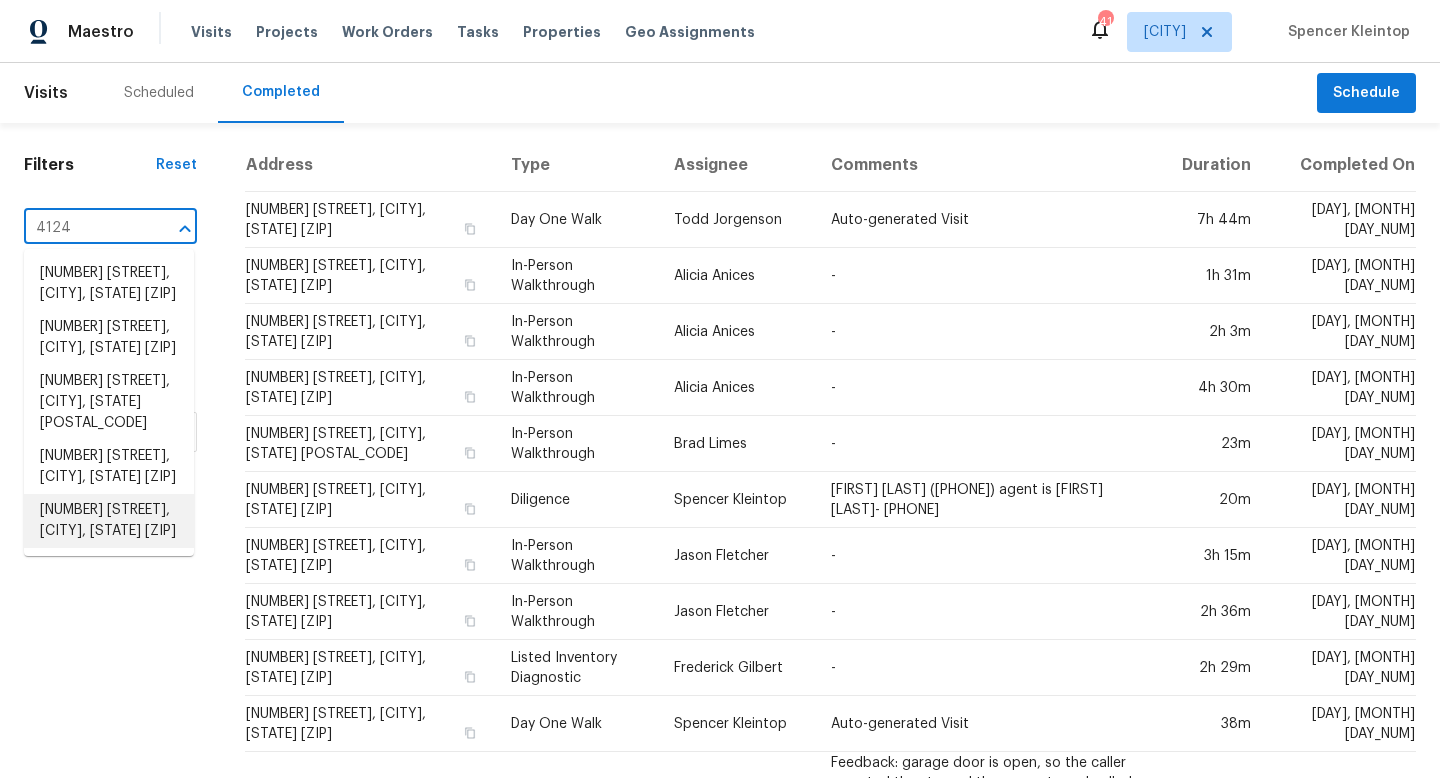 click on "[NUMBER] [STREET], [CITY], [STATE] [ZIP]" at bounding box center (109, 521) 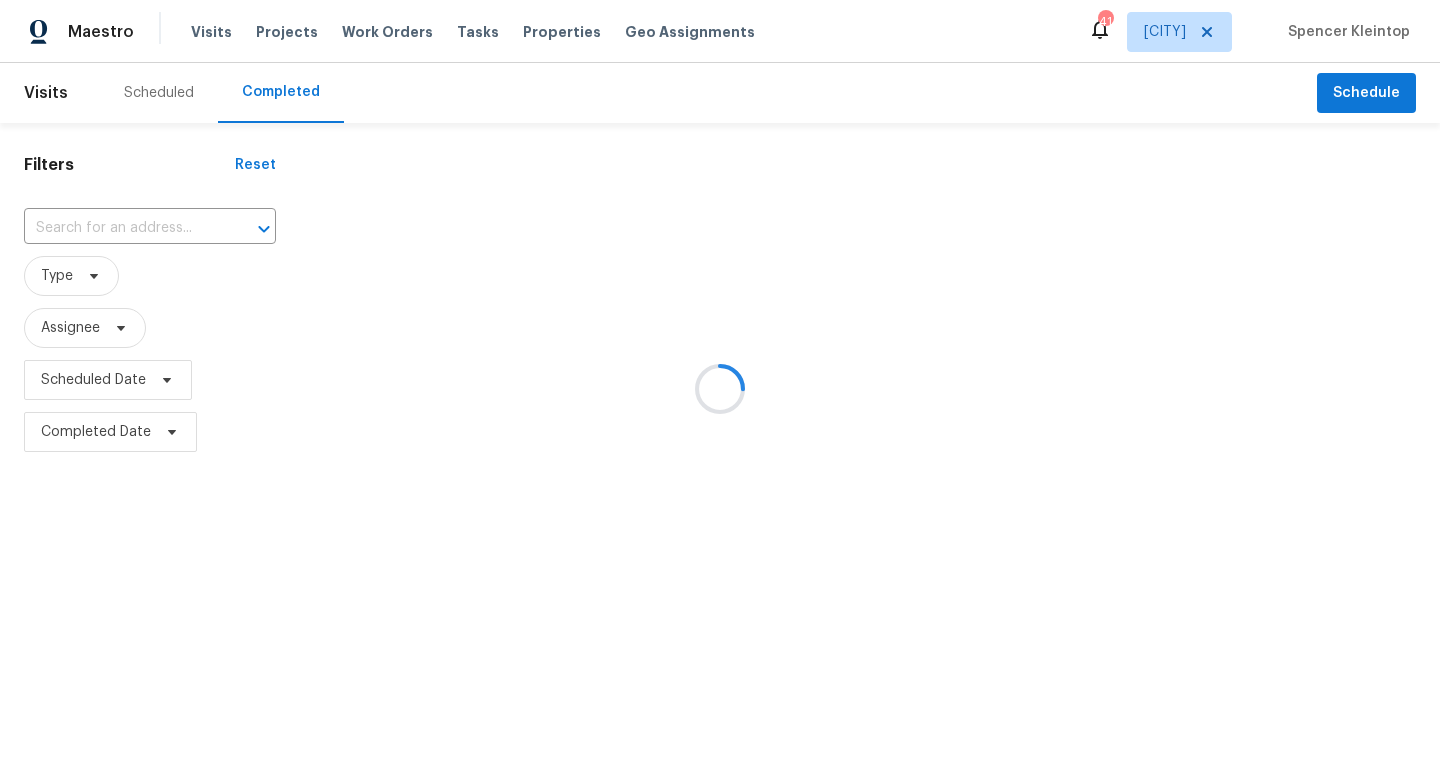 type on "[NUMBER] [STREET], [CITY], [STATE] [ZIP]" 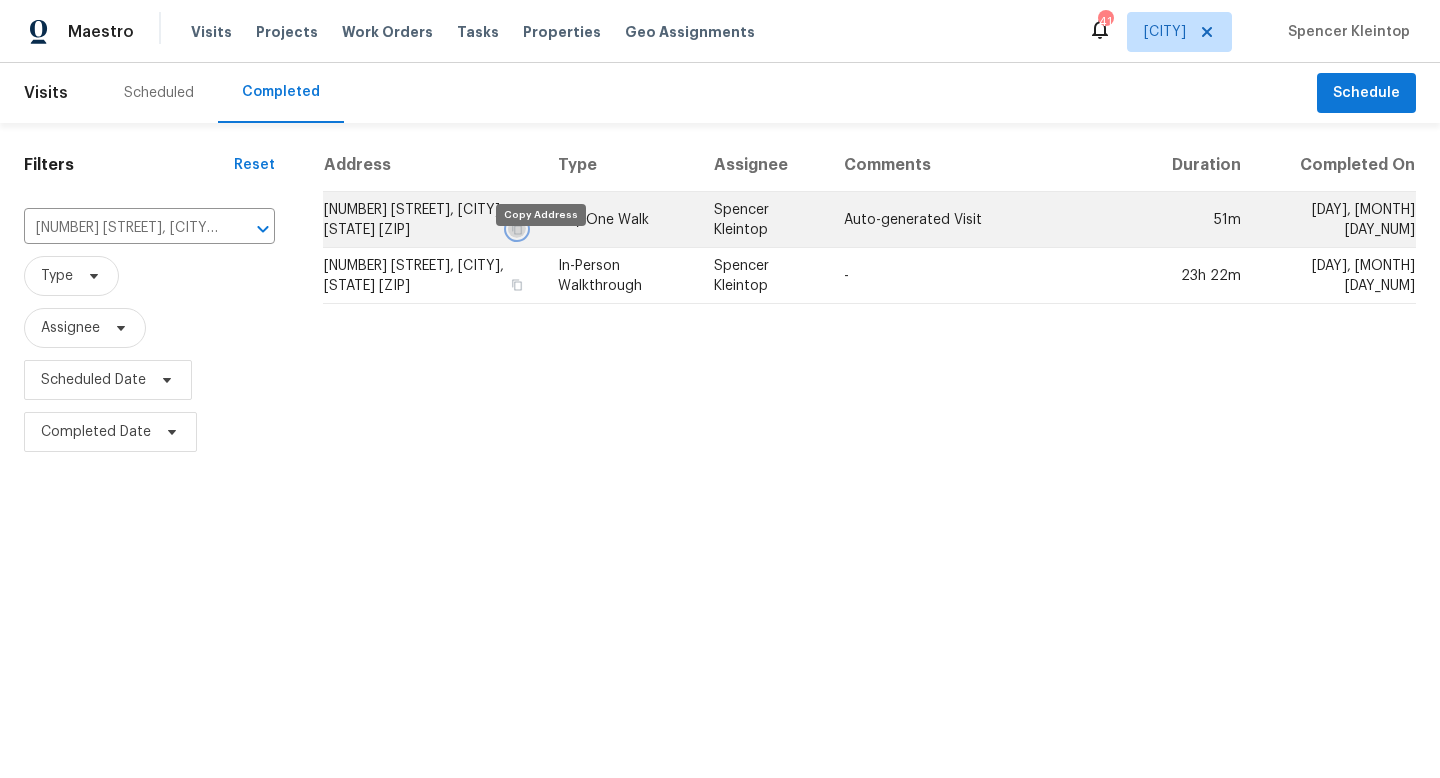 click 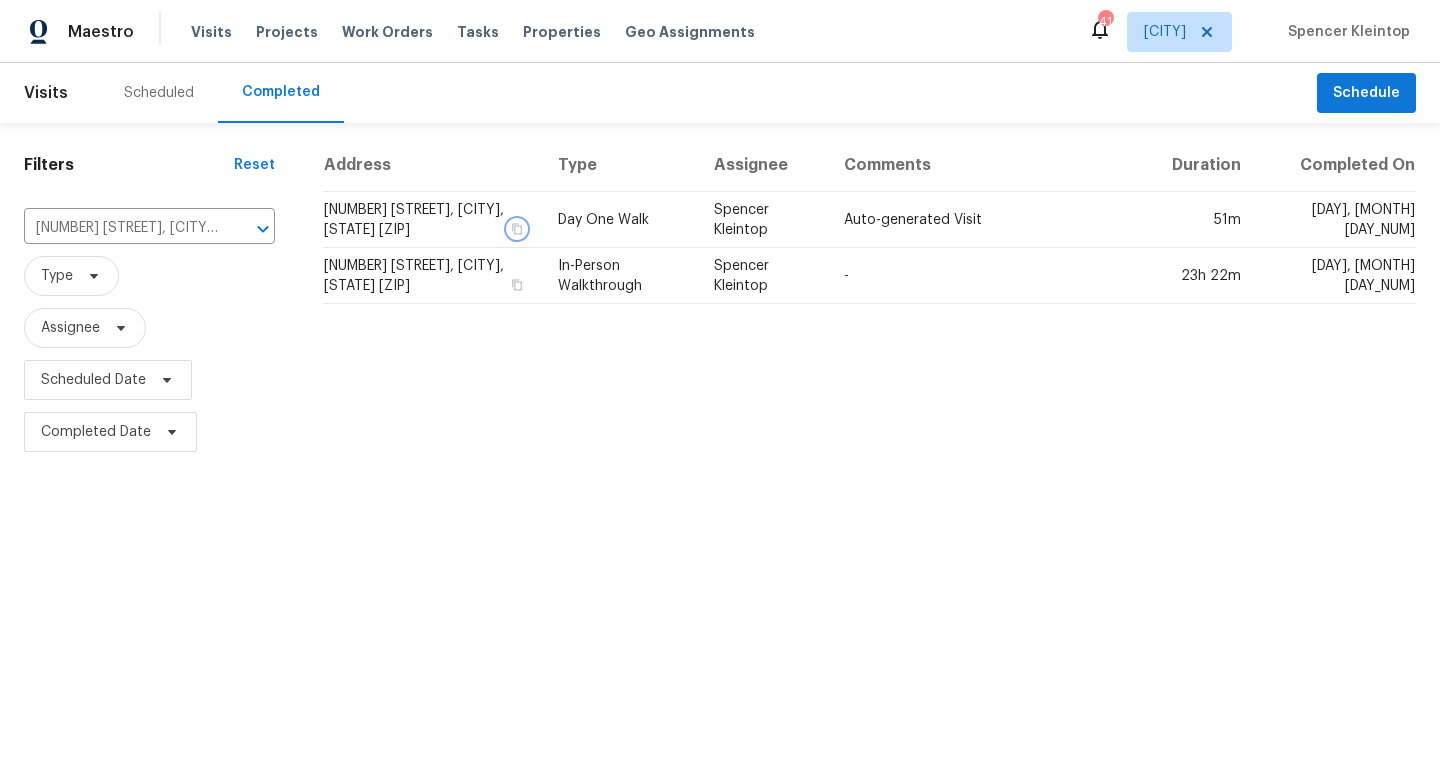 type 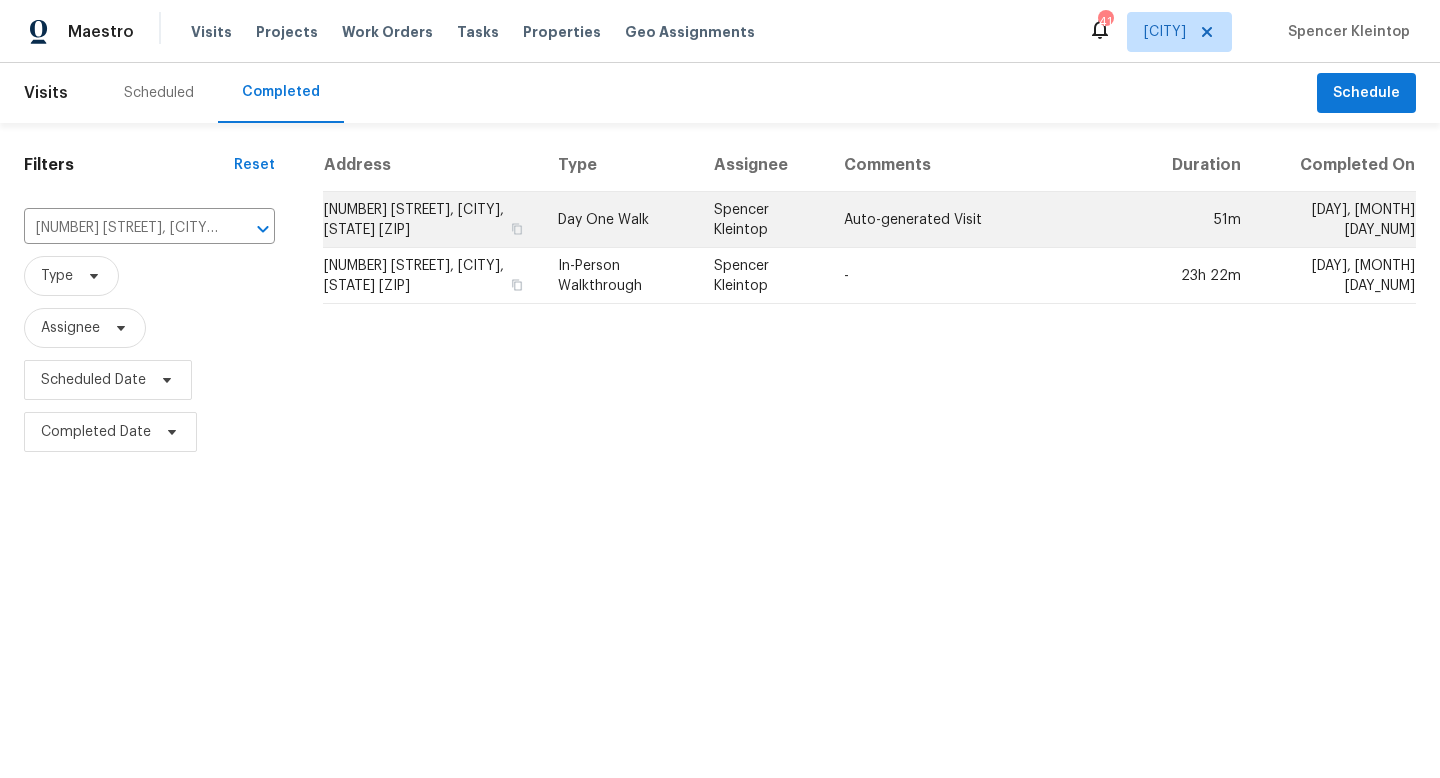 click on "[NUMBER] [STREET], [CITY], [STATE] [ZIP]" at bounding box center [432, 220] 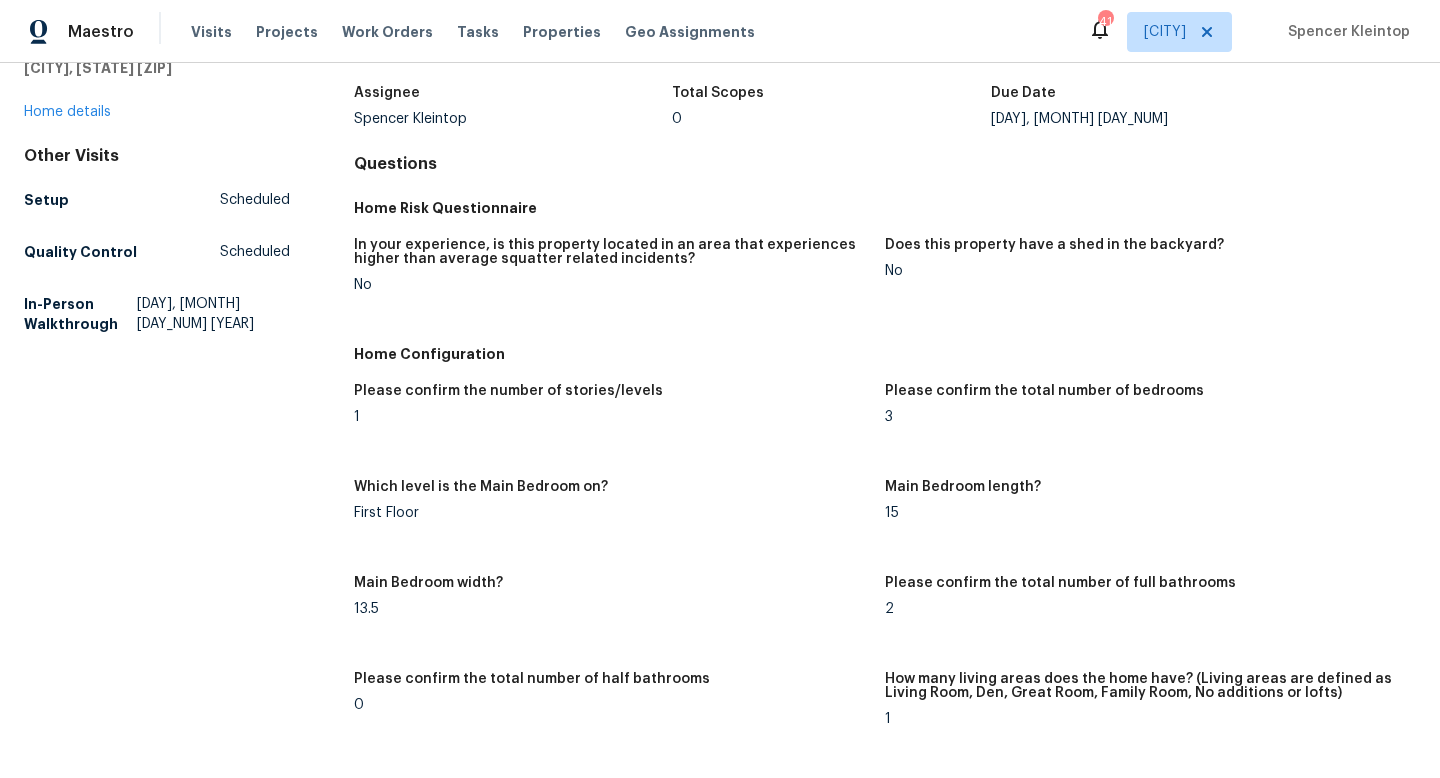scroll, scrollTop: 126, scrollLeft: 0, axis: vertical 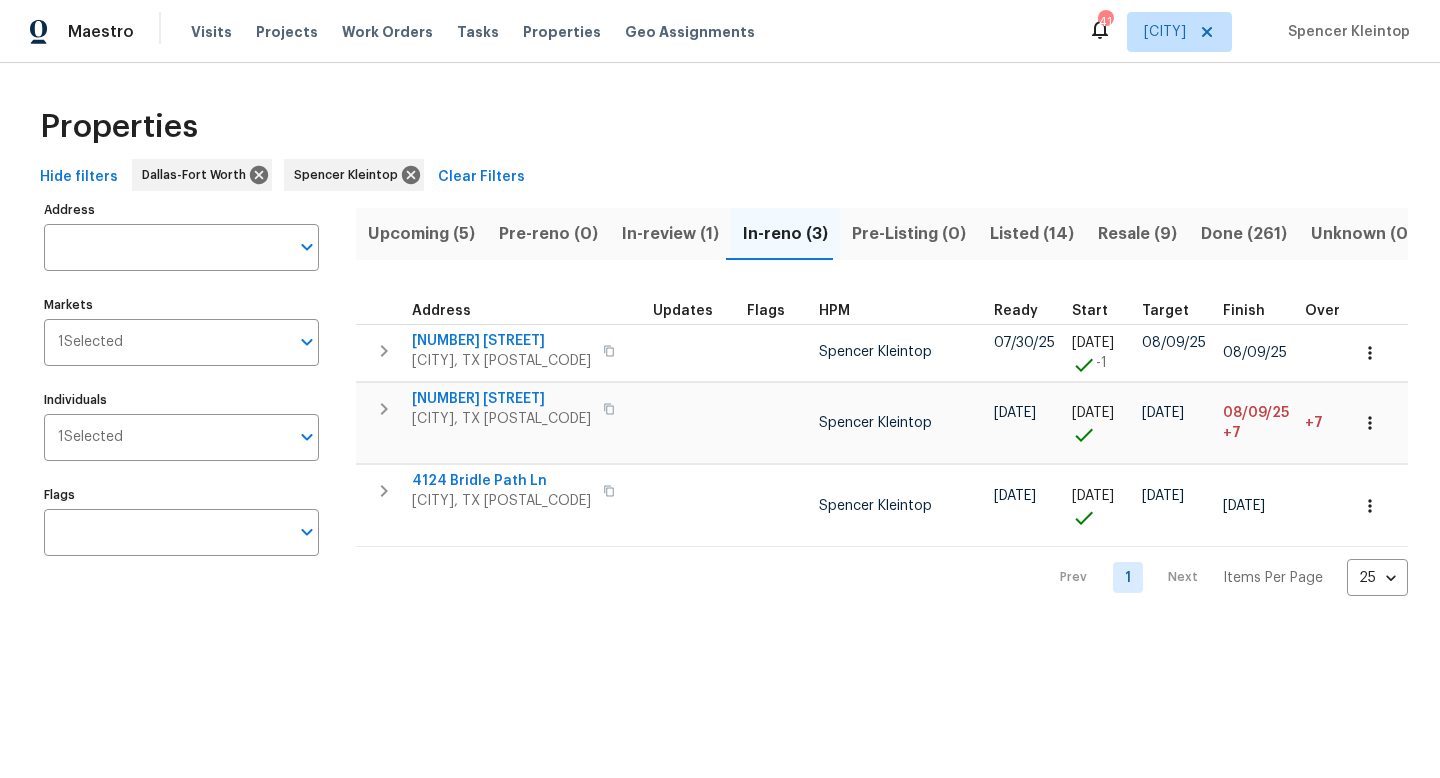 click on "Upcoming (5)" at bounding box center (421, 234) 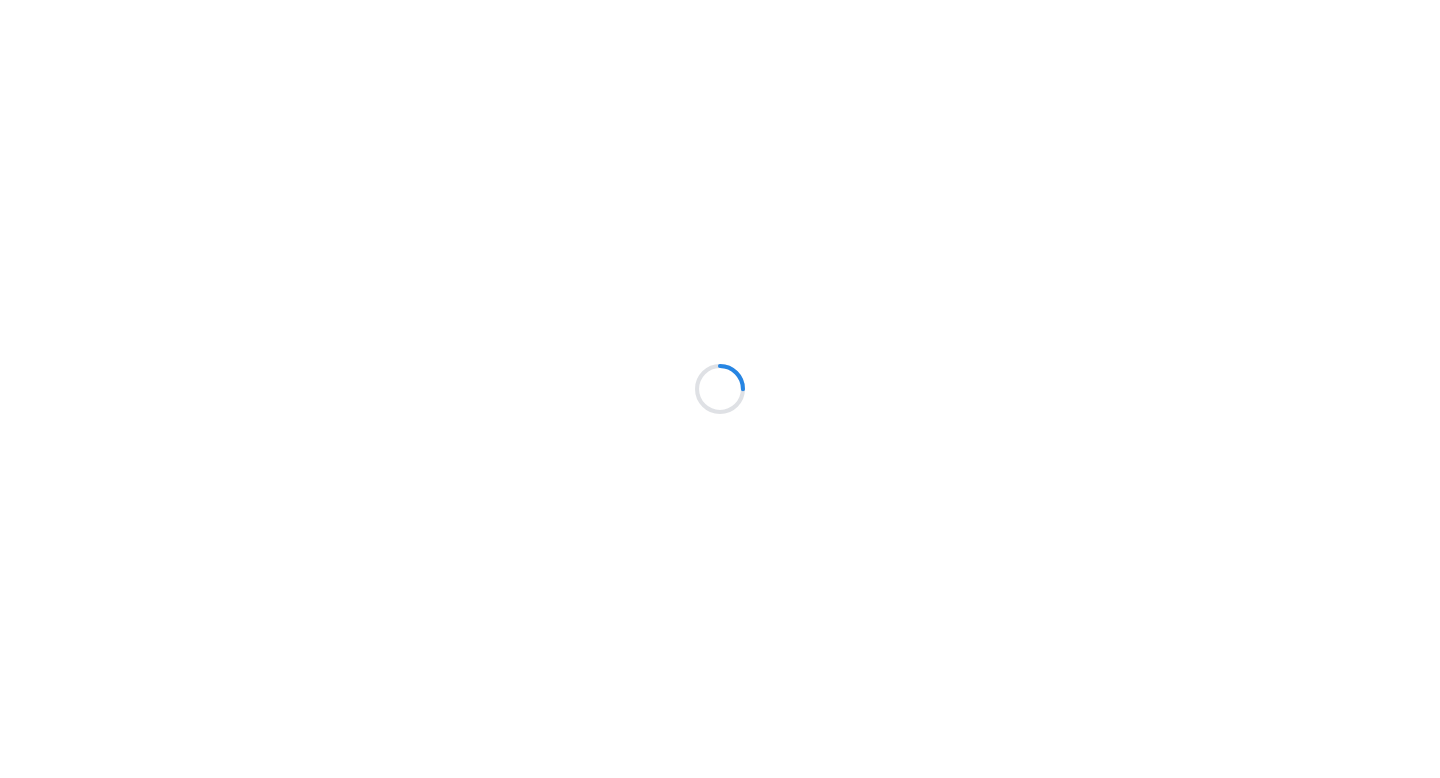 scroll, scrollTop: 0, scrollLeft: 0, axis: both 